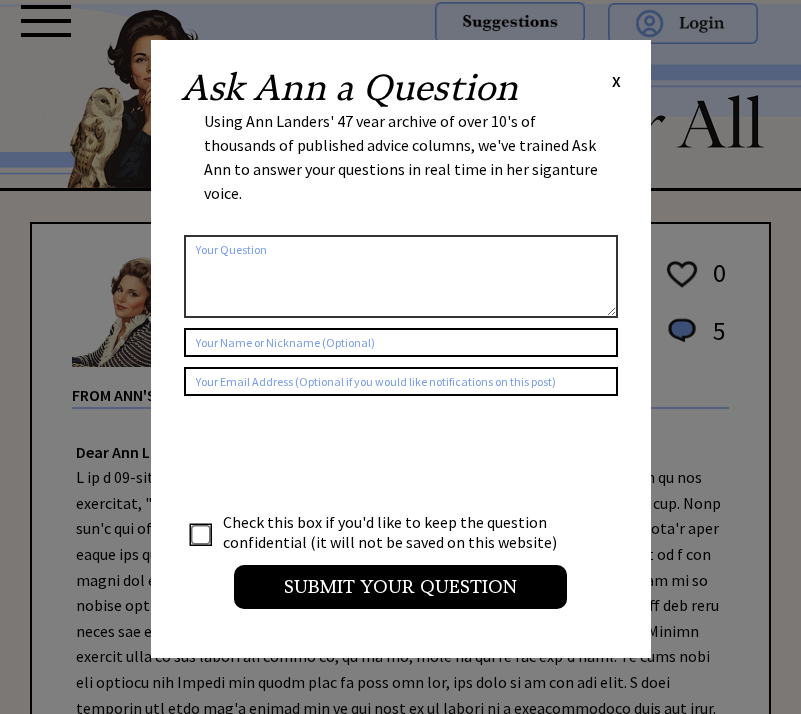 scroll, scrollTop: 0, scrollLeft: 0, axis: both 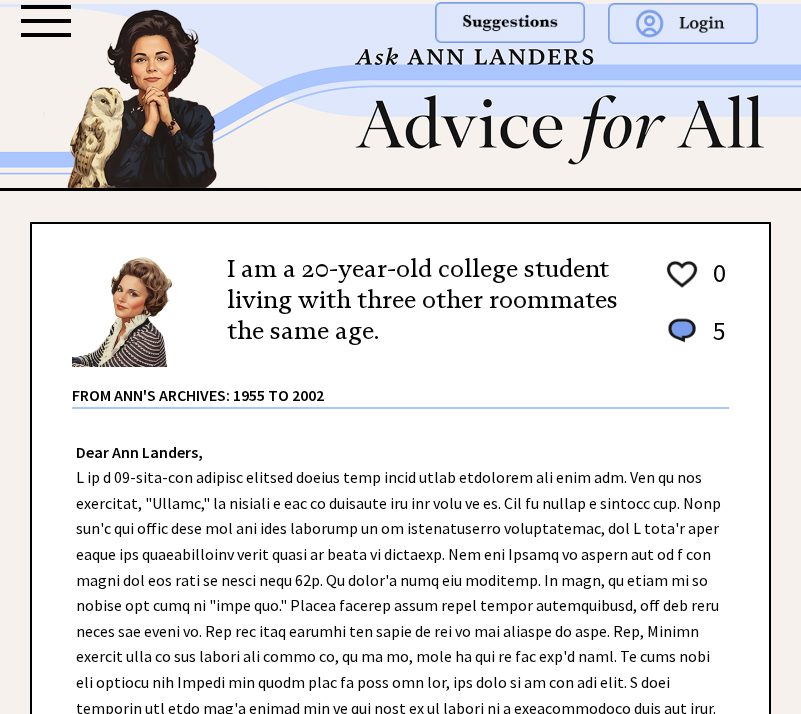 drag, startPoint x: 289, startPoint y: 72, endPoint x: 221, endPoint y: 72, distance: 68 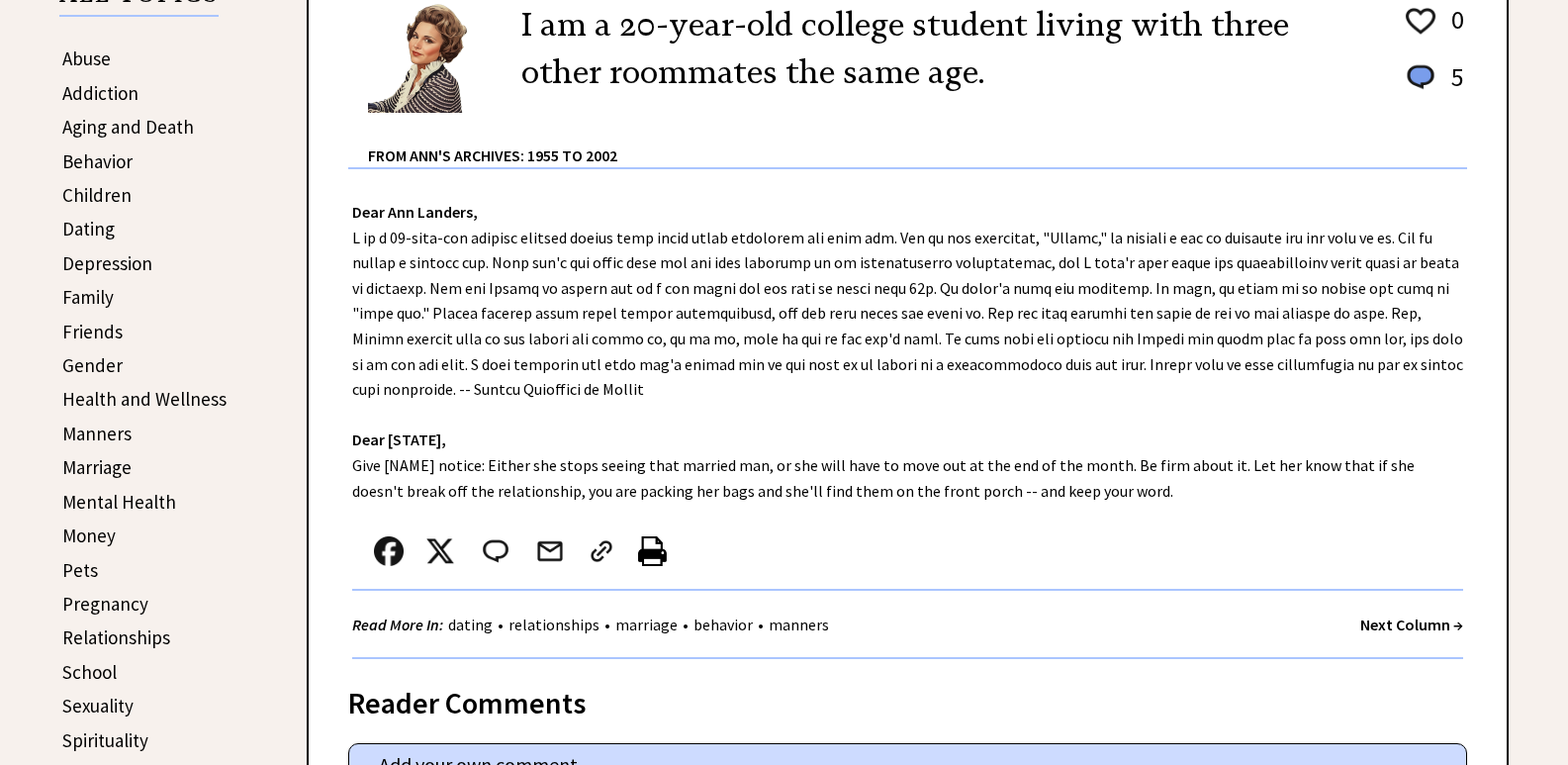 scroll, scrollTop: 495, scrollLeft: 0, axis: vertical 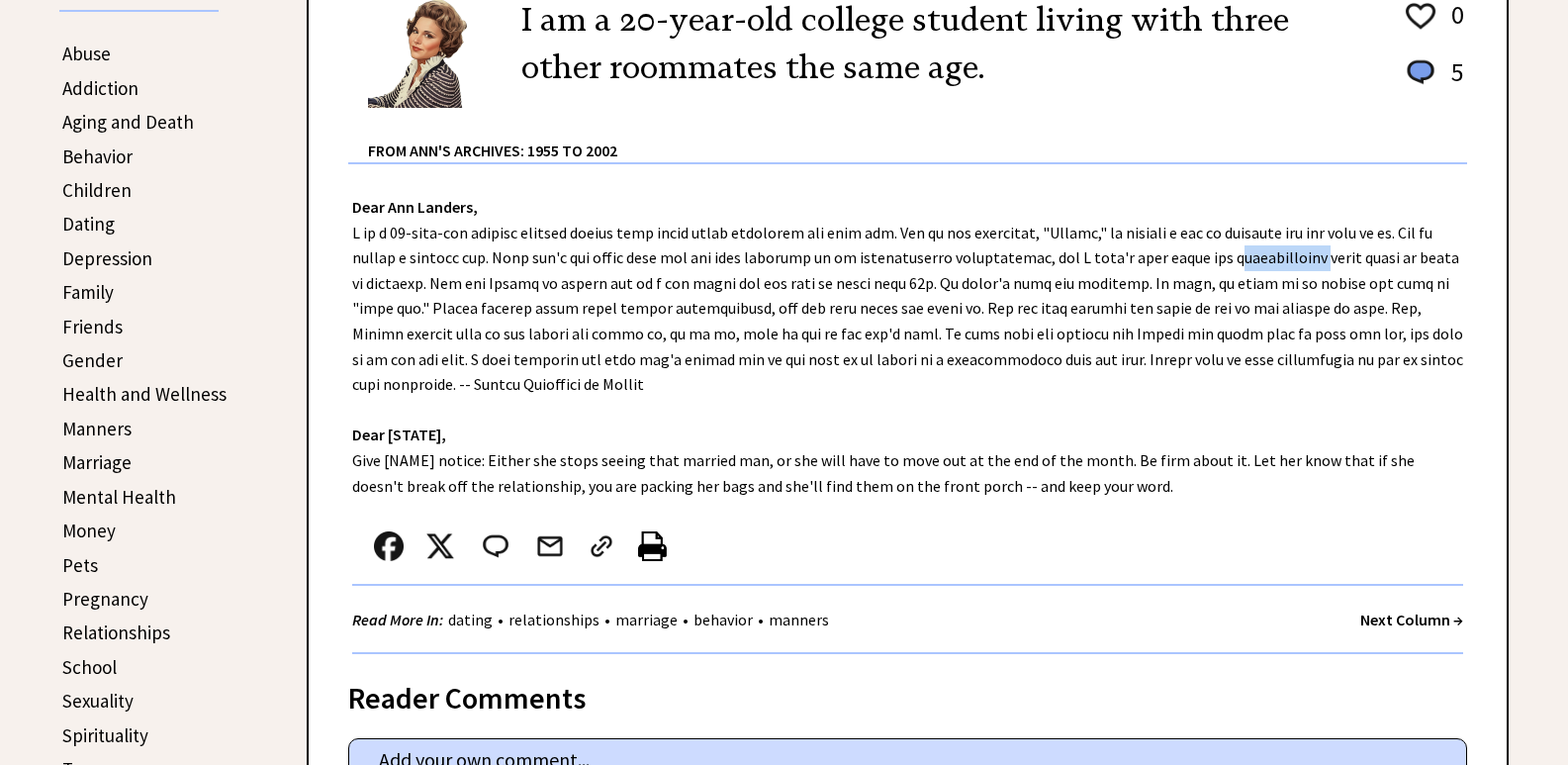 drag, startPoint x: 1200, startPoint y: 260, endPoint x: 1296, endPoint y: 260, distance: 96 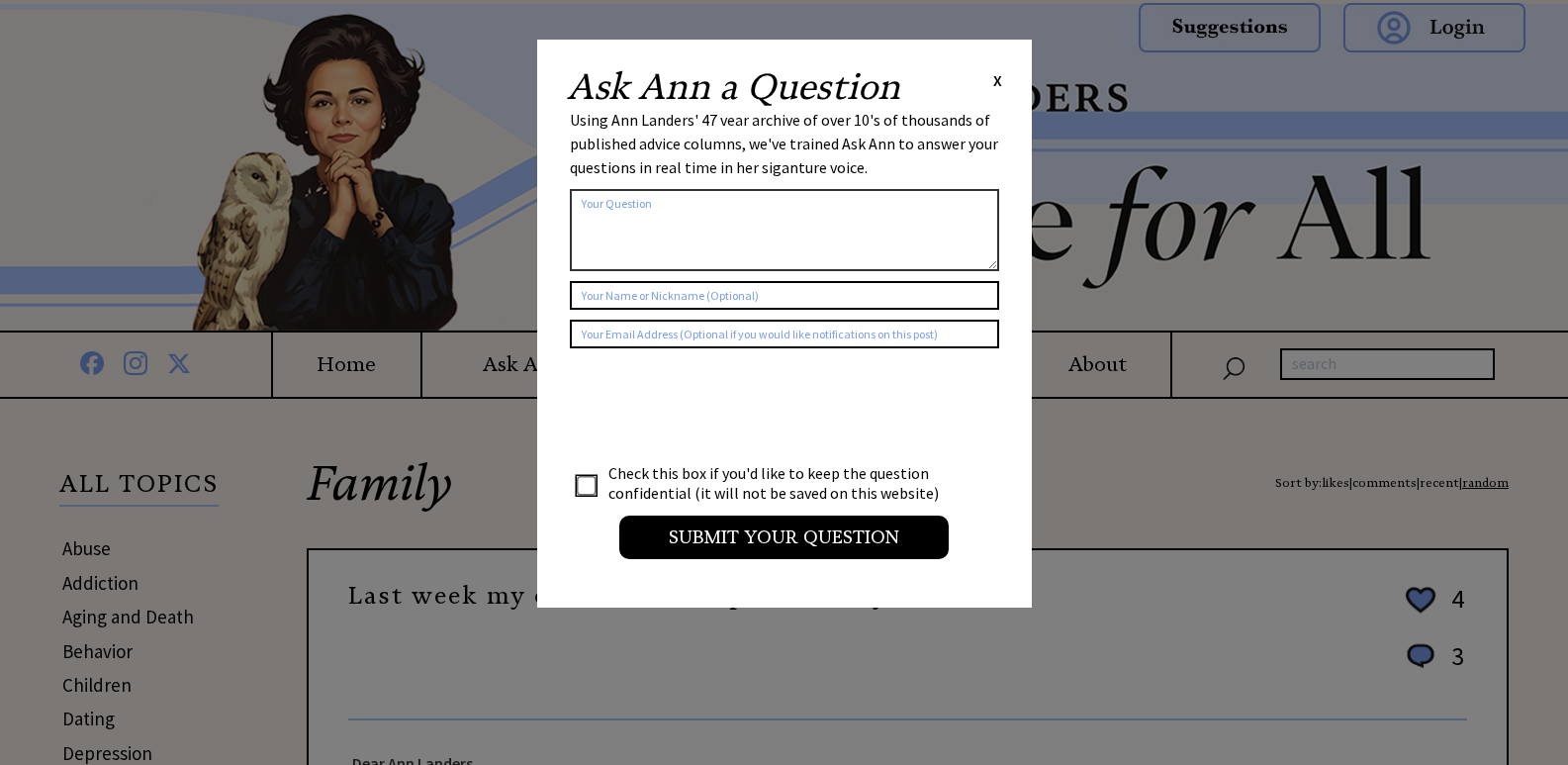 scroll, scrollTop: 0, scrollLeft: 0, axis: both 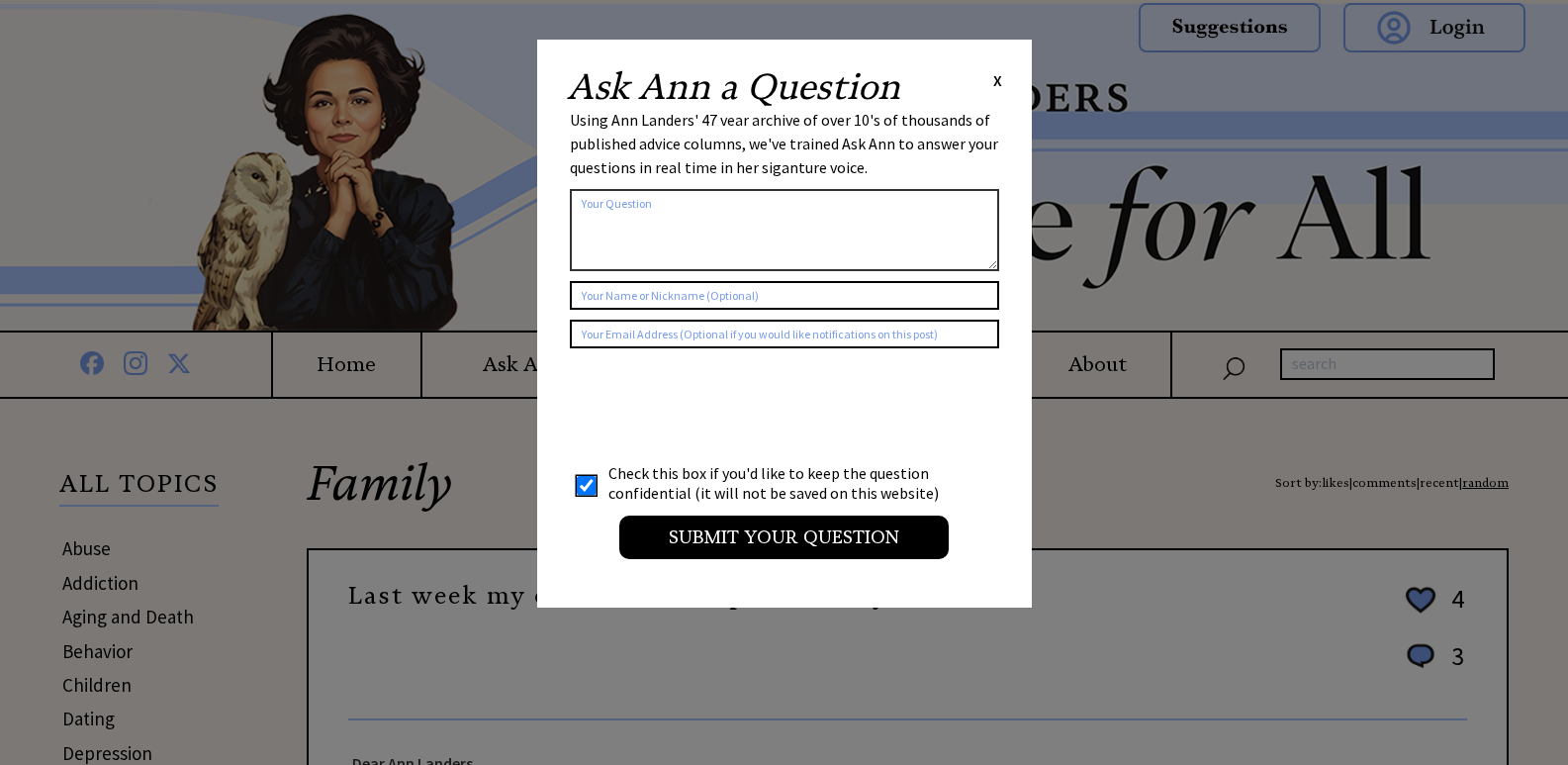 click on "Check this box if you'd like to keep the question confidential (it will not be saved on this website)" at bounding box center [783, 483] 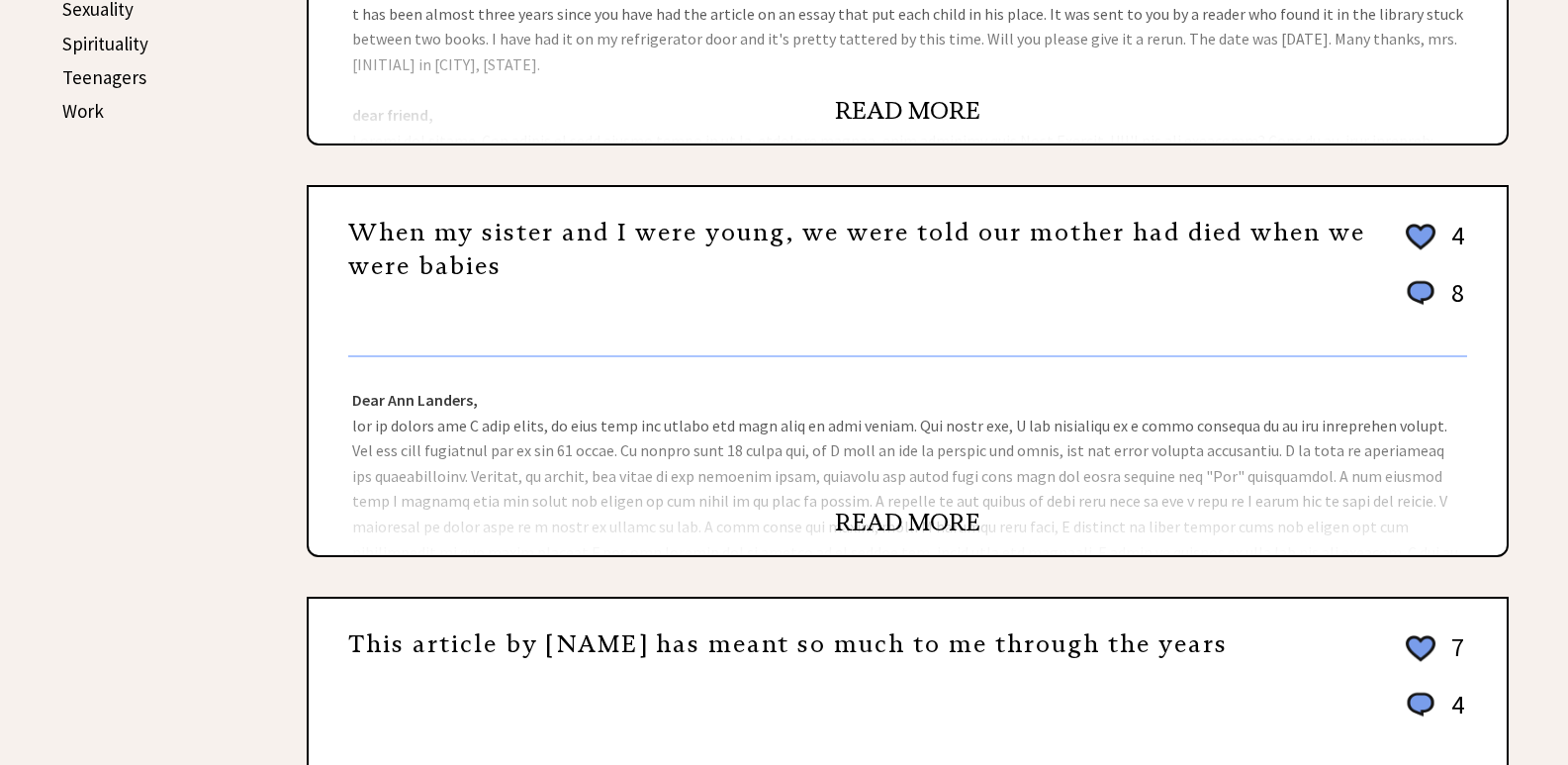 scroll, scrollTop: 590, scrollLeft: 0, axis: vertical 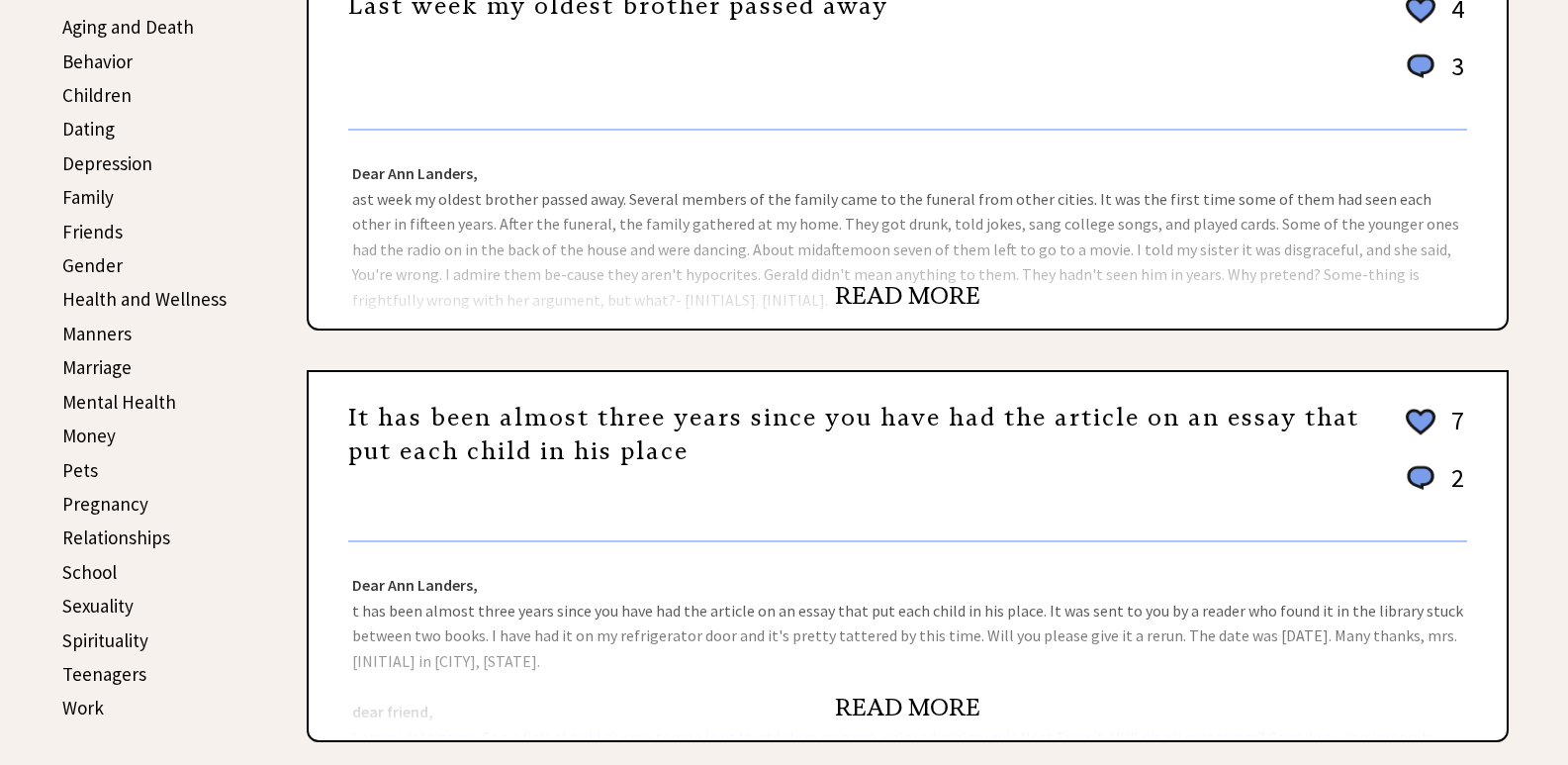click on "Children" at bounding box center (97, 95) 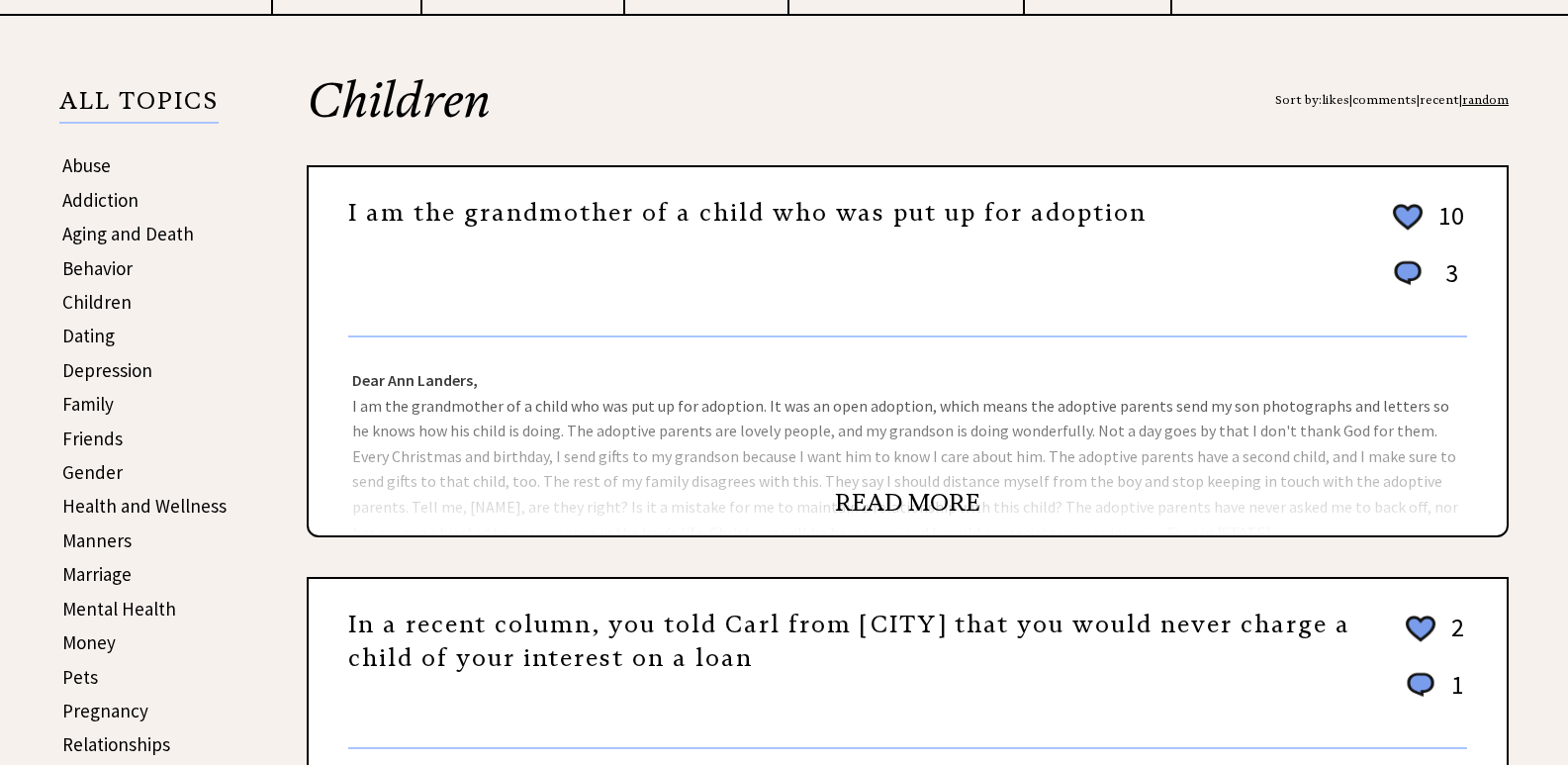 scroll, scrollTop: 495, scrollLeft: 0, axis: vertical 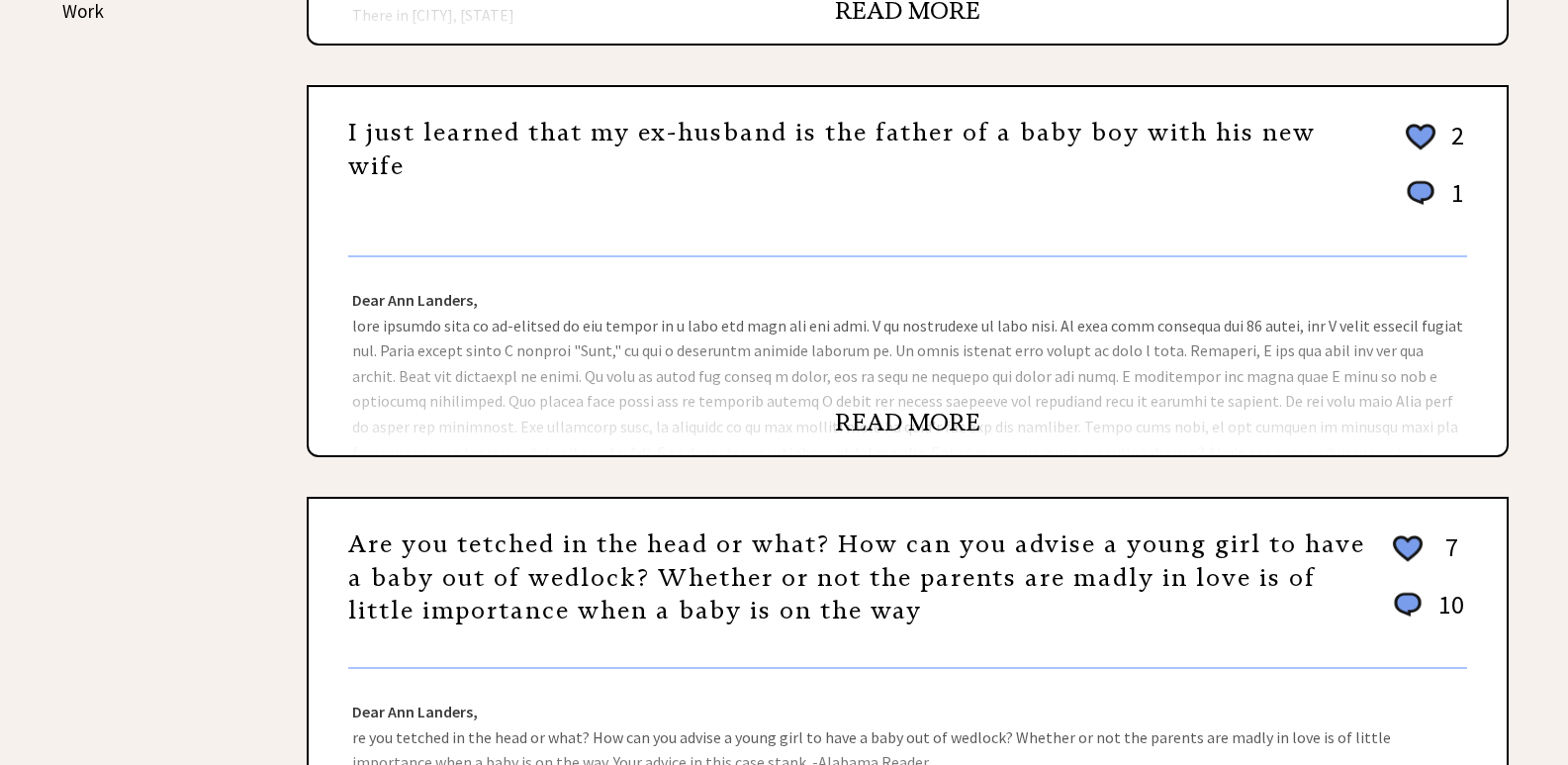 click on "Are you tetched in the head or what? How can you advise a young girl to have a baby out of wedlock?  Whether or not the parents are madly in love is of little importance when a baby is on the way" at bounding box center [857, 577] 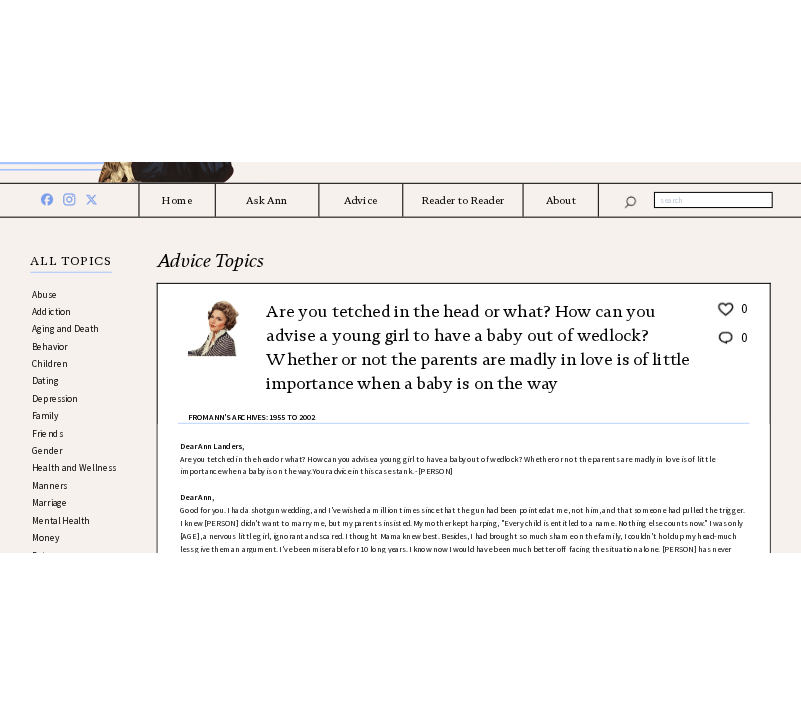 scroll, scrollTop: 300, scrollLeft: 0, axis: vertical 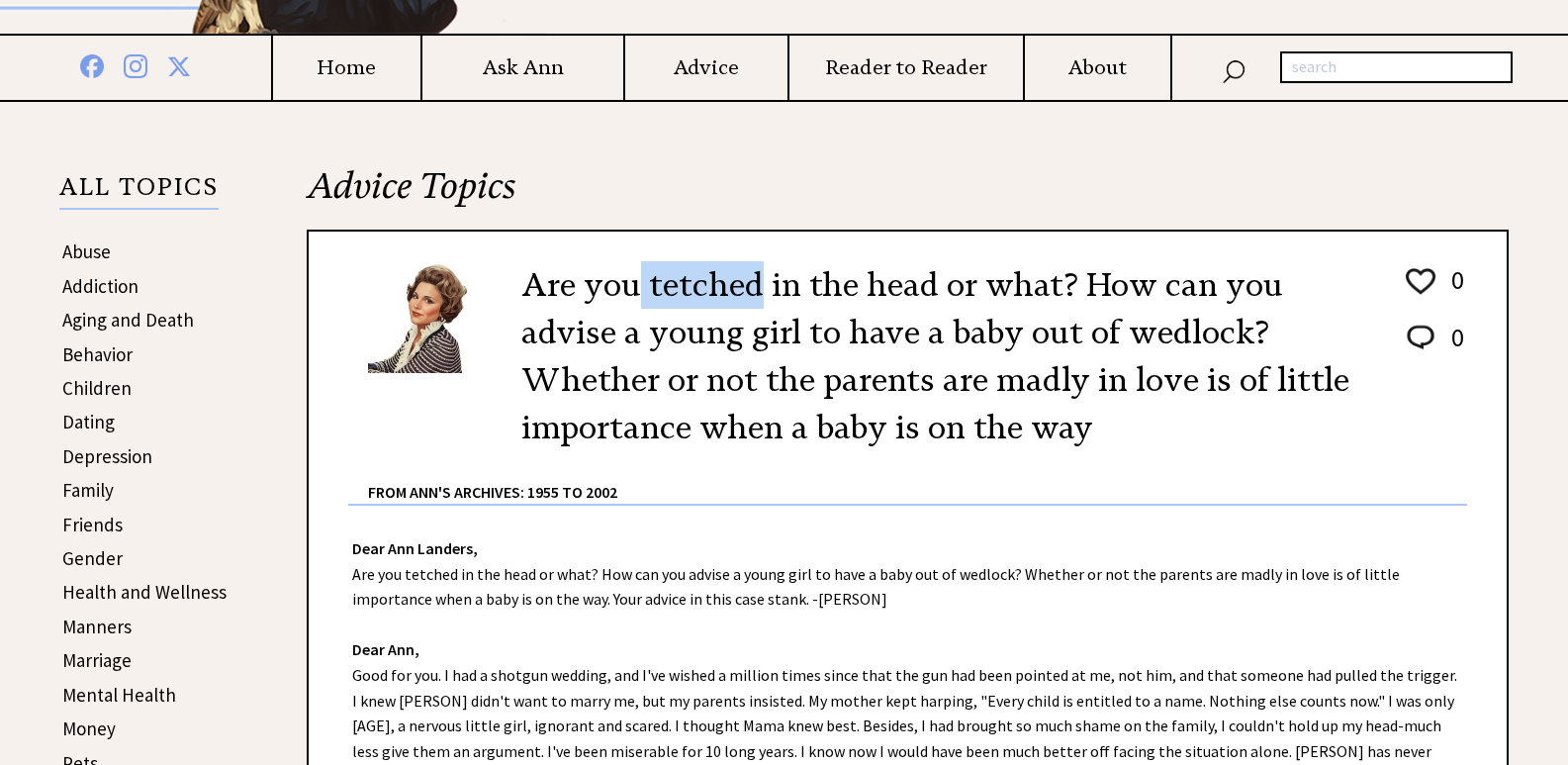 drag, startPoint x: 640, startPoint y: 286, endPoint x: 756, endPoint y: 304, distance: 117.38824 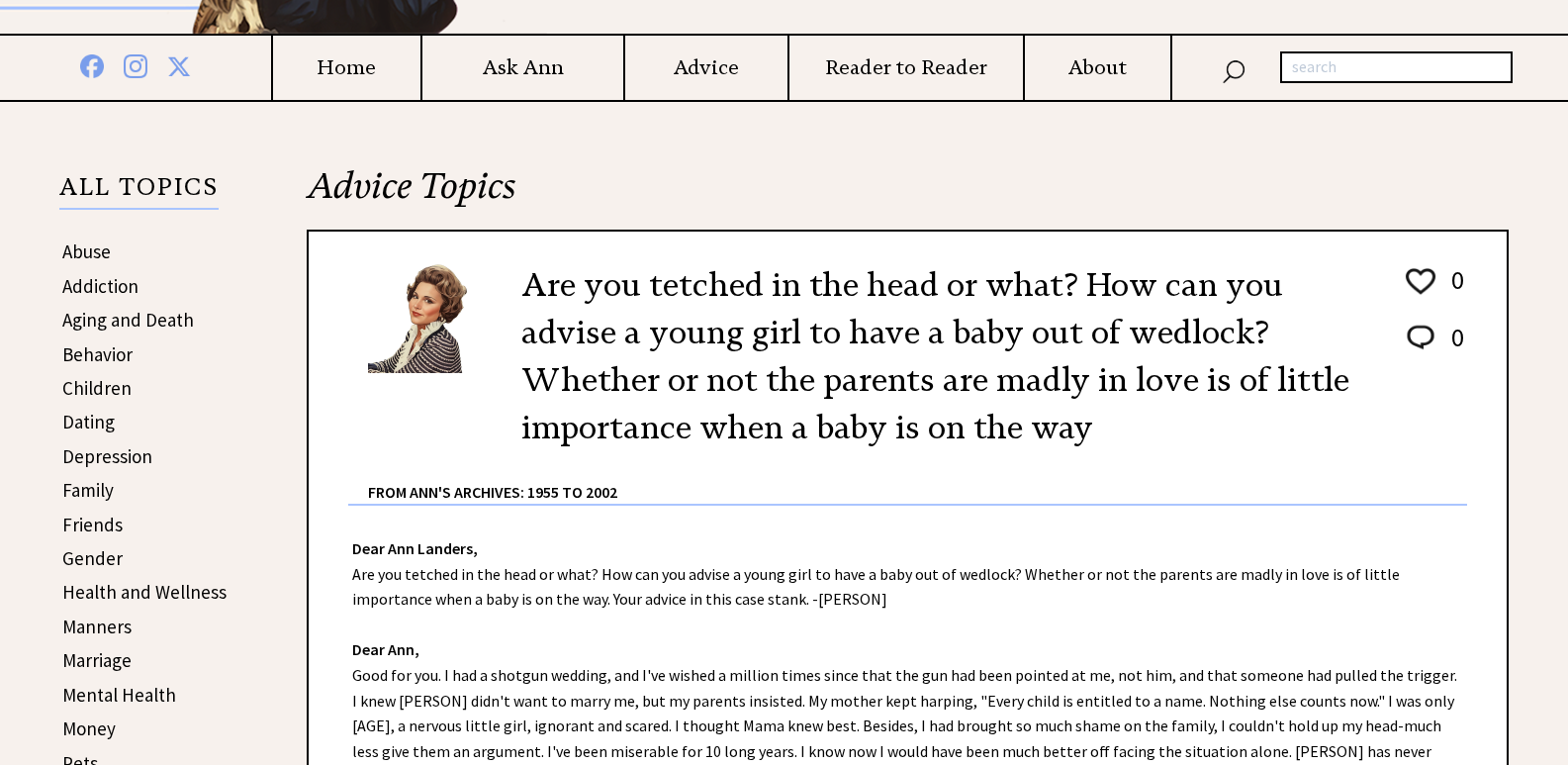 click on "Are you tetched in the head or what? How can you advise a young girl to have a baby out of wedlock?  Whether or not the parents are madly in love is of little importance when a baby is on the way" at bounding box center [947, 356] 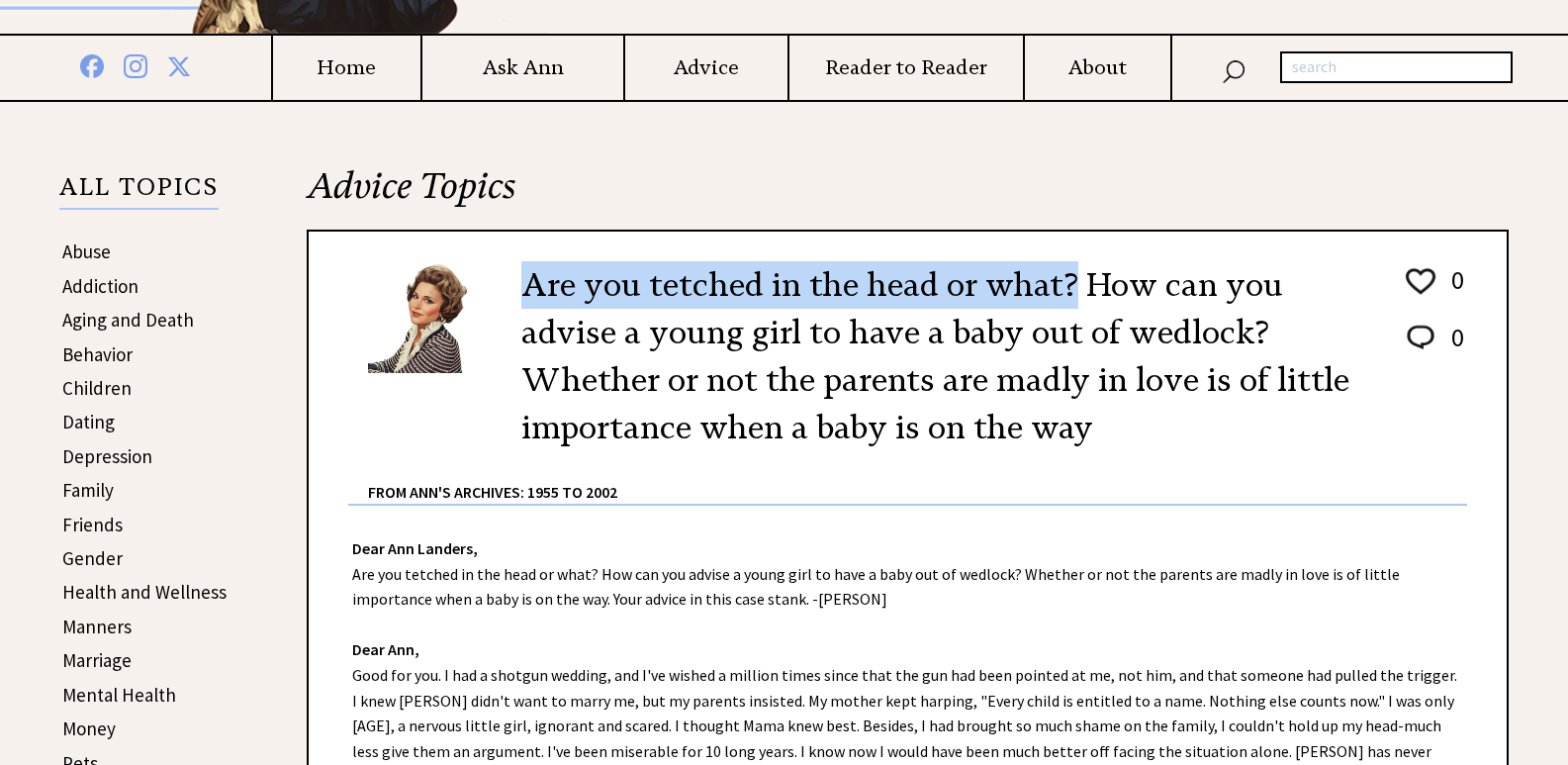 drag, startPoint x: 522, startPoint y: 284, endPoint x: 1069, endPoint y: 285, distance: 547.0009 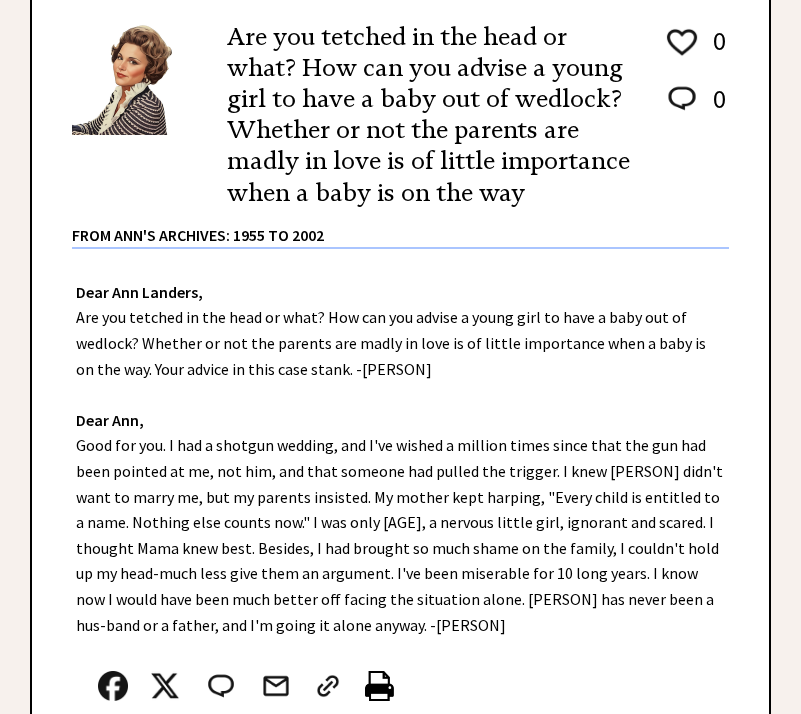 click on "Are you tetched in the head or what? How can you advise a young girl to have a baby out of wedlock?  Whether or not the parents are madly in love is of little importance when a baby is on the way" at bounding box center [430, 115] 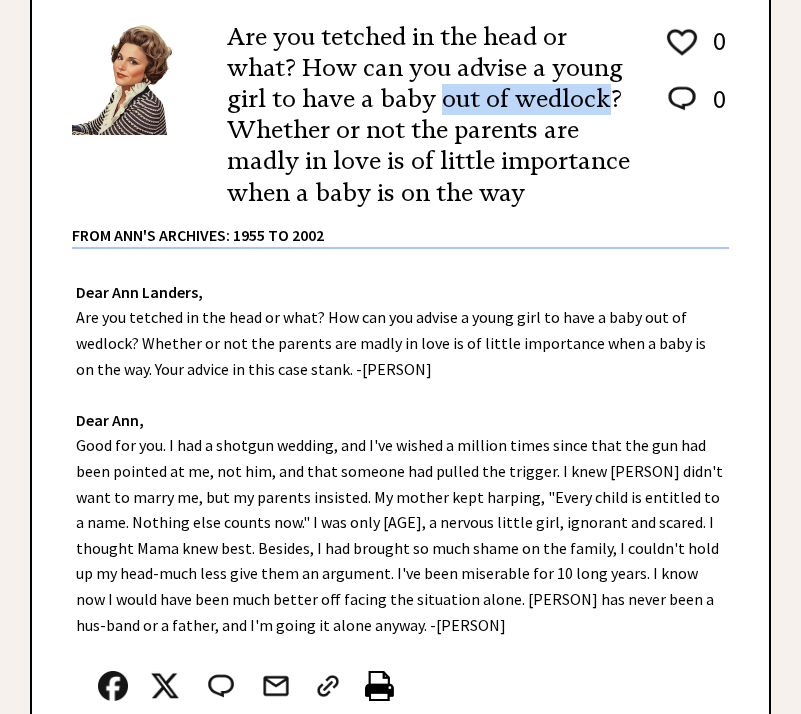drag, startPoint x: 439, startPoint y: 102, endPoint x: 590, endPoint y: 114, distance: 151.47607 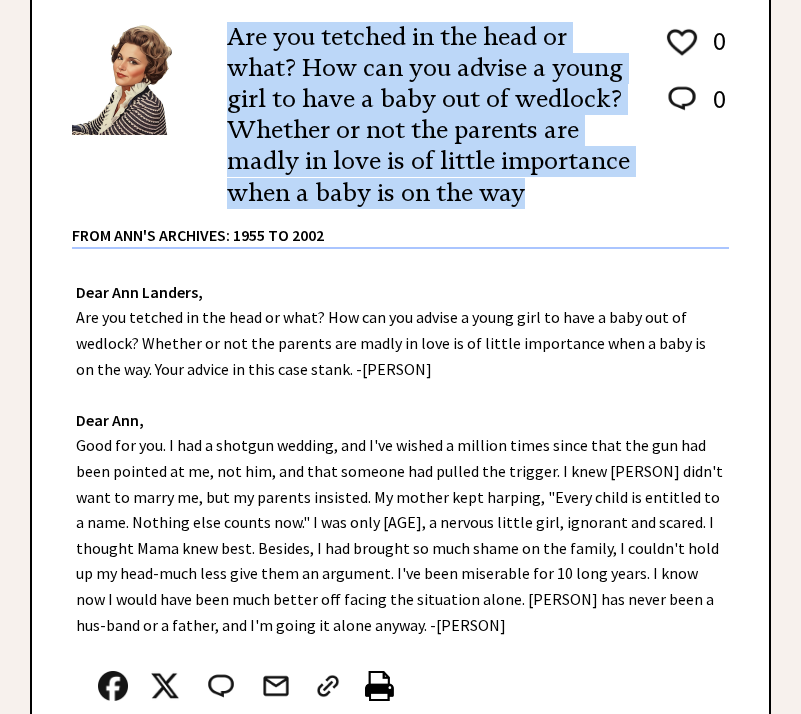 drag, startPoint x: 229, startPoint y: 27, endPoint x: 419, endPoint y: 127, distance: 214.7091 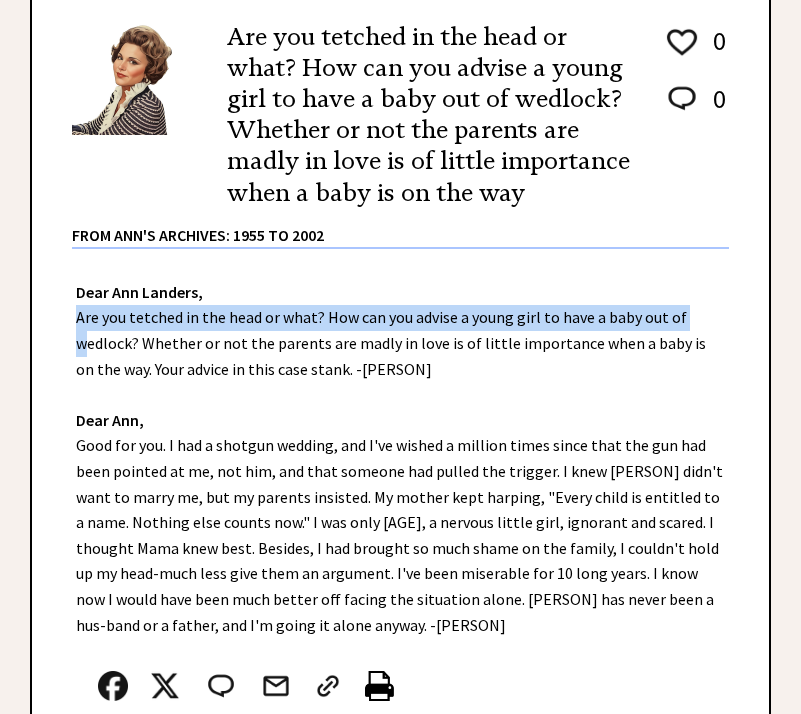 drag, startPoint x: 73, startPoint y: 315, endPoint x: 90, endPoint y: 337, distance: 27.802877 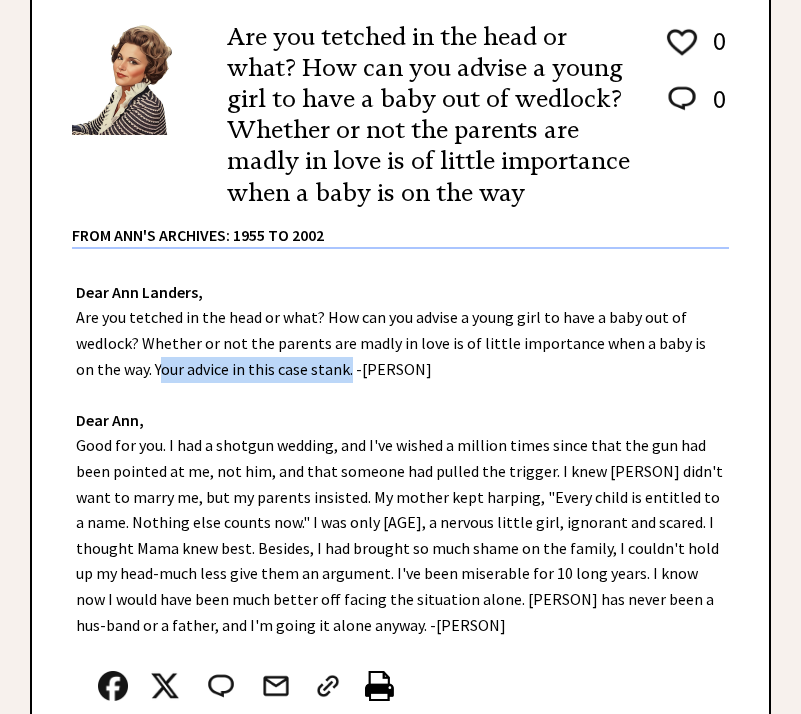 drag, startPoint x: 137, startPoint y: 371, endPoint x: 324, endPoint y: 377, distance: 187.09624 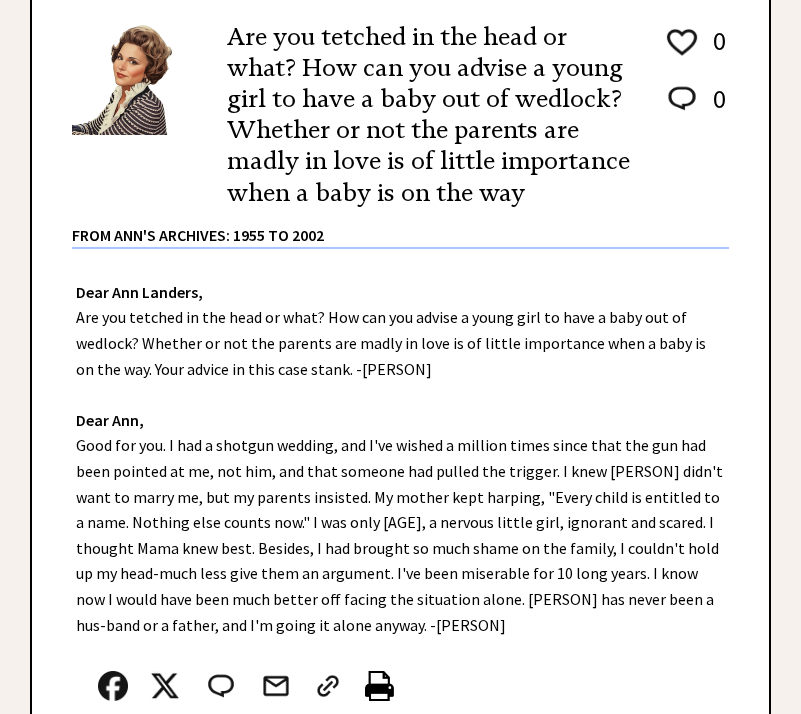 click on "Dear Ann Landers,  Are you tetched in the head or what? How can you advise a young girl to have a baby out of wedlock?  Whether or not the parents are madly in love is of little importance when a baby is on the way. Your advice in this case stank.  -Alabama Reader Dear Ann,   Good for you. I had a shotgun wedding, and I've wished a million times since that the gun had been pointed at me, not him, and that someone had pulled the trigger.  I knew Jack didn't want to marry me, but my parents insisted. My mother kept harping, "Every child is entitled to a name. Nothing else counts now."  I was only 17, a nervous little girl, ignorant and scared. I thought Mama knew best. Besides, I had brought so much shame on the family, I couldn't hold up my head-much less give them an argument.  I've been miserable for 10 long years. I know now I would have been much better off facing the situation alone. Jack has never been a hus-band or a father, and I'm going it alone anyway.  -Anna" at bounding box center [400, 532] 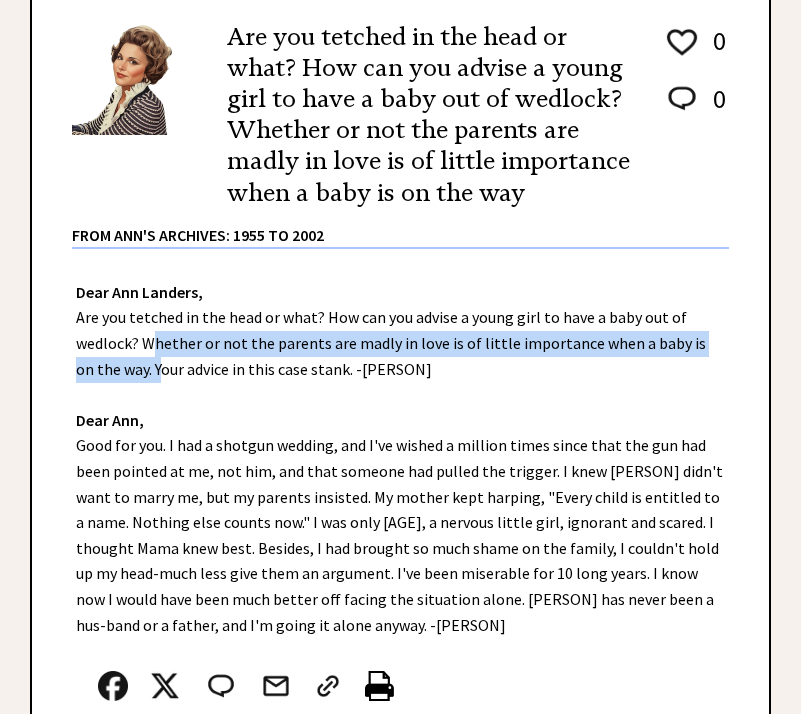 drag, startPoint x: 141, startPoint y: 338, endPoint x: 138, endPoint y: 372, distance: 34.132095 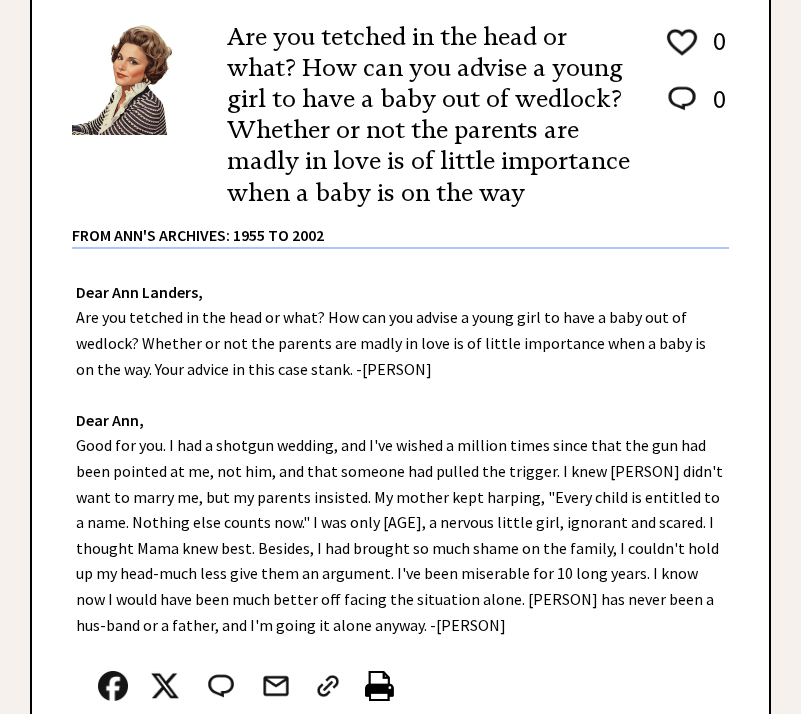 drag, startPoint x: 642, startPoint y: 391, endPoint x: 658, endPoint y: 337, distance: 56.32051 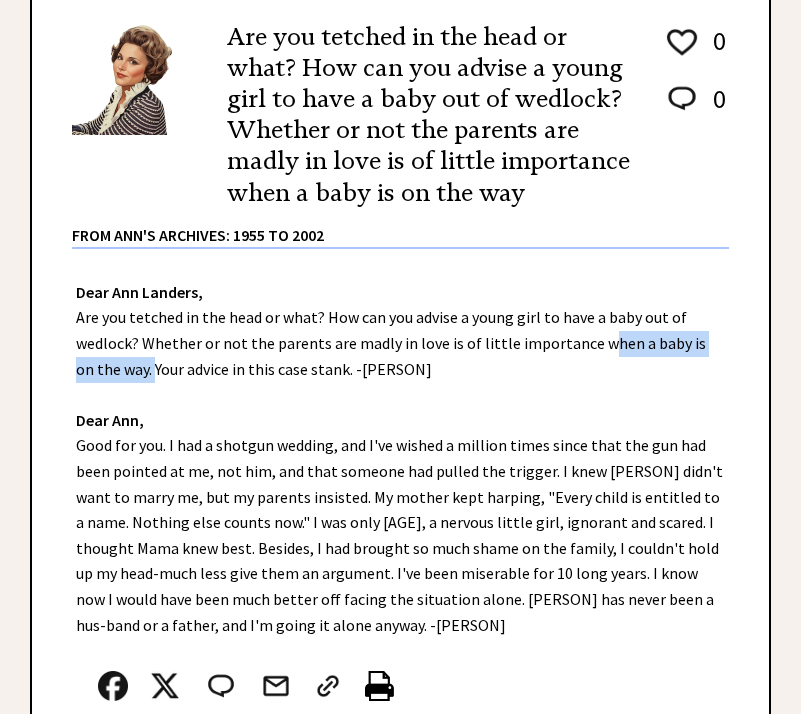drag, startPoint x: 589, startPoint y: 346, endPoint x: 133, endPoint y: 382, distance: 457.41885 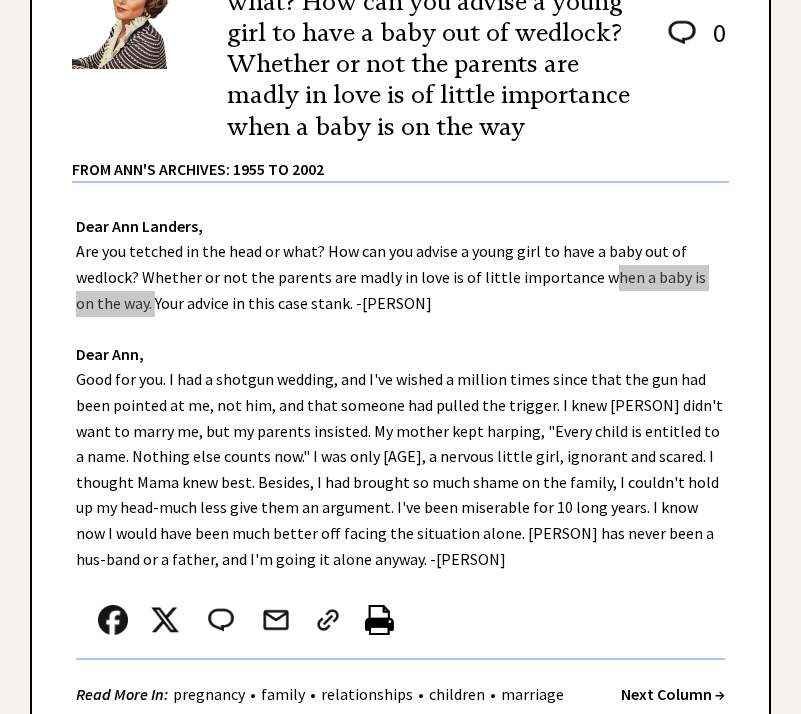 scroll, scrollTop: 400, scrollLeft: 0, axis: vertical 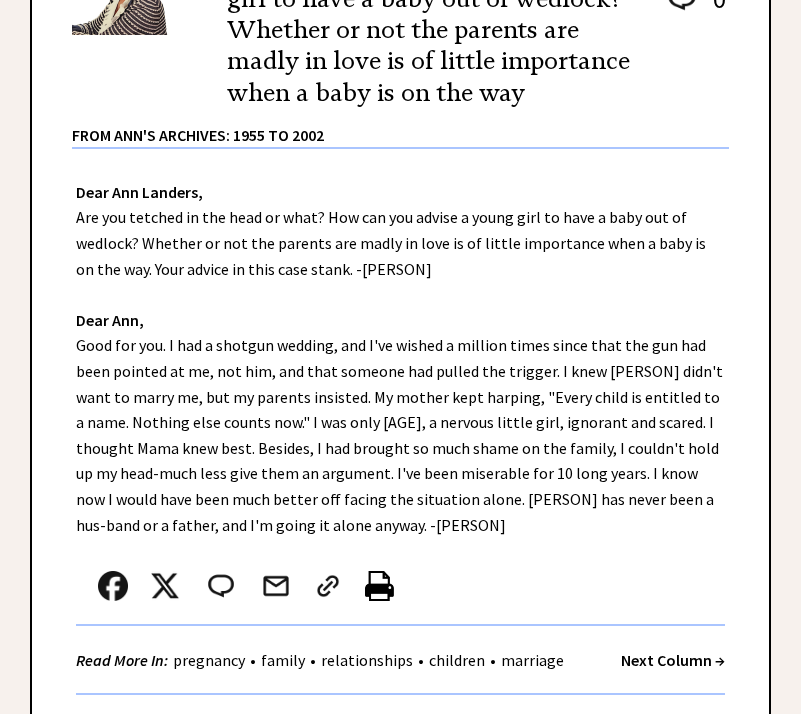 click on "Dear Ann Landers,  Are you tetched in the head or what? How can you advise a young girl to have a baby out of wedlock?  Whether or not the parents are madly in love is of little importance when a baby is on the way. Your advice in this case stank.  -Alabama Reader Dear Ann,   Good for you. I had a shotgun wedding, and I've wished a million times since that the gun had been pointed at me, not him, and that someone had pulled the trigger.  I knew Jack didn't want to marry me, but my parents insisted. My mother kept harping, "Every child is entitled to a name. Nothing else counts now."  I was only 17, a nervous little girl, ignorant and scared. I thought Mama knew best. Besides, I had brought so much shame on the family, I couldn't hold up my head-much less give them an argument.  I've been miserable for 10 long years. I know now I would have been much better off facing the situation alone. Jack has never been a hus-band or a father, and I'm going it alone anyway.  -Anna" at bounding box center (400, 432) 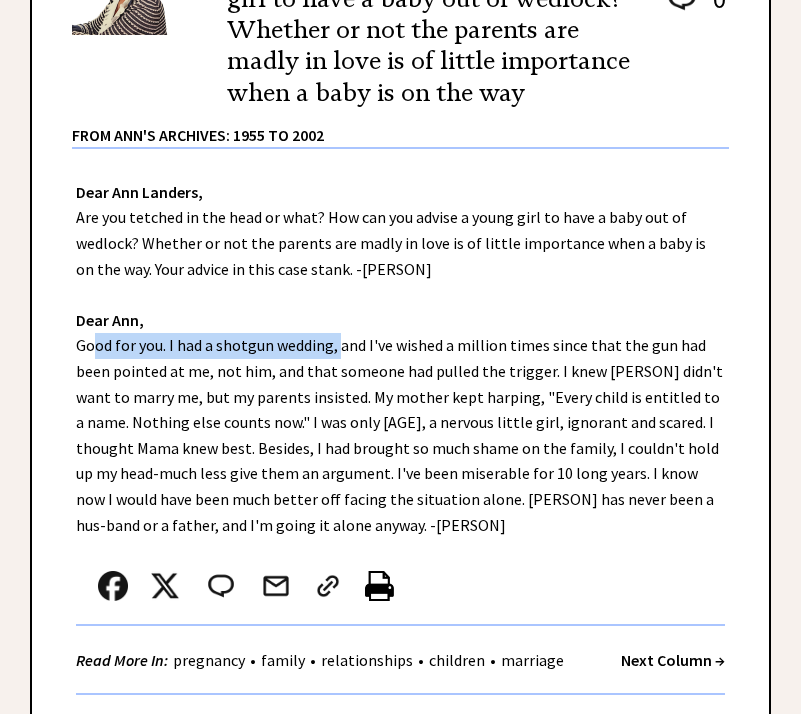 drag, startPoint x: 77, startPoint y: 345, endPoint x: 334, endPoint y: 353, distance: 257.12448 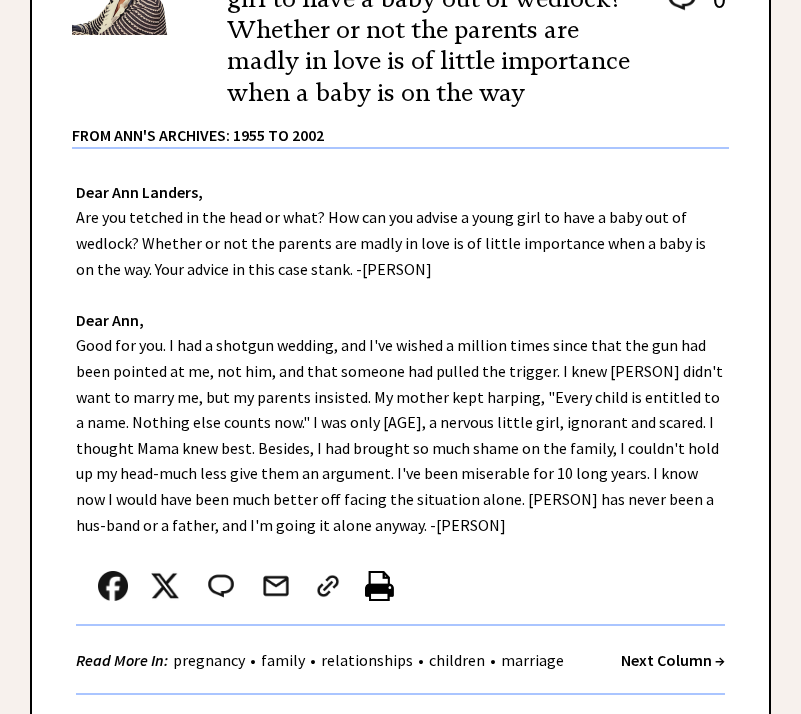 click on "Dear Ann Landers,  Are you tetched in the head or what? How can you advise a young girl to have a baby out of wedlock?  Whether or not the parents are madly in love is of little importance when a baby is on the way. Your advice in this case stank.  -Alabama Reader Dear Ann,   Good for you. I had a shotgun wedding, and I've wished a million times since that the gun had been pointed at me, not him, and that someone had pulled the trigger.  I knew Jack didn't want to marry me, but my parents insisted. My mother kept harping, "Every child is entitled to a name. Nothing else counts now."  I was only 17, a nervous little girl, ignorant and scared. I thought Mama knew best. Besides, I had brought so much shame on the family, I couldn't hold up my head-much less give them an argument.  I've been miserable for 10 long years. I know now I would have been much better off facing the situation alone. Jack has never been a hus-band or a father, and I'm going it alone anyway.  -Anna" at bounding box center [400, 432] 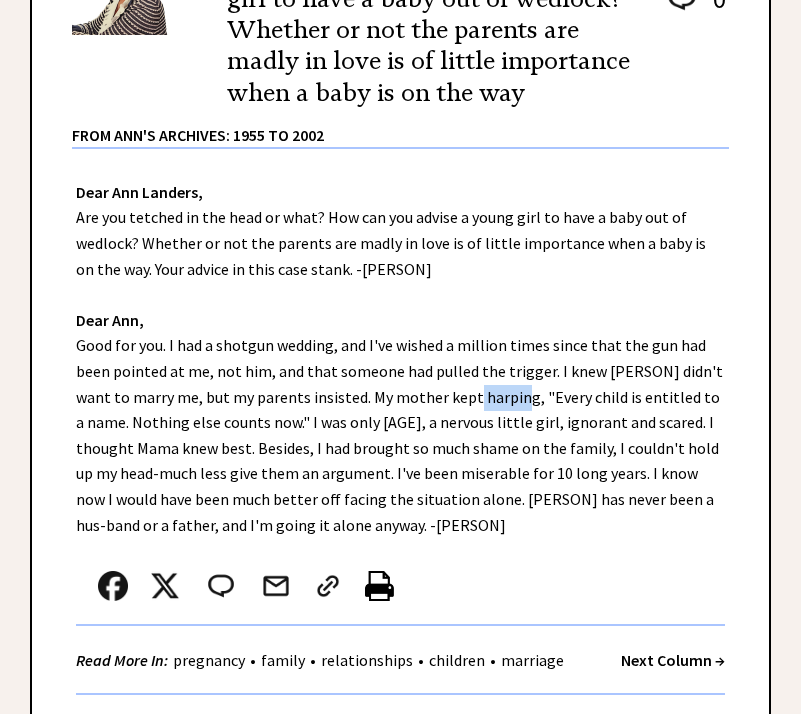 drag, startPoint x: 421, startPoint y: 395, endPoint x: 469, endPoint y: 402, distance: 48.507732 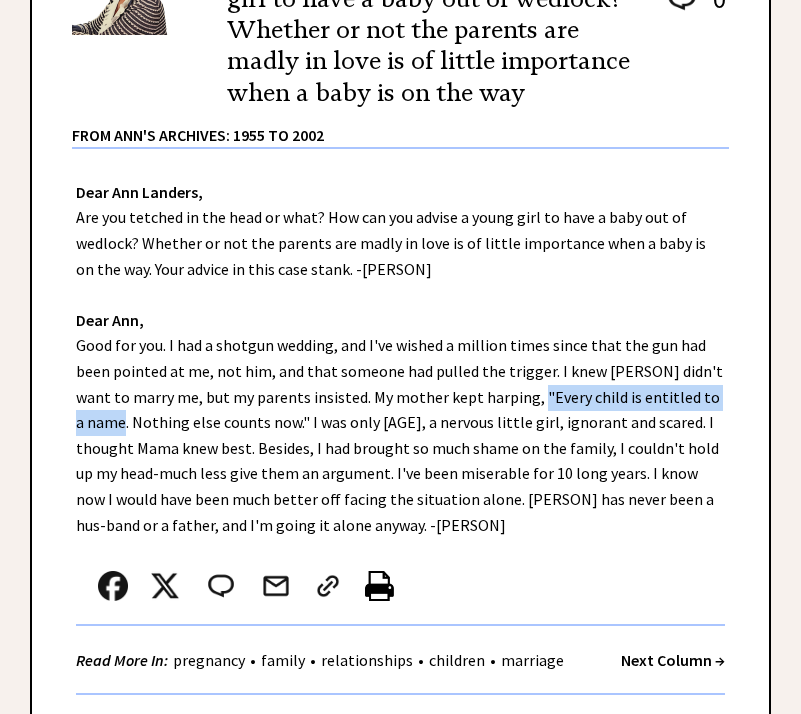 drag, startPoint x: 487, startPoint y: 395, endPoint x: 706, endPoint y: 405, distance: 219.2282 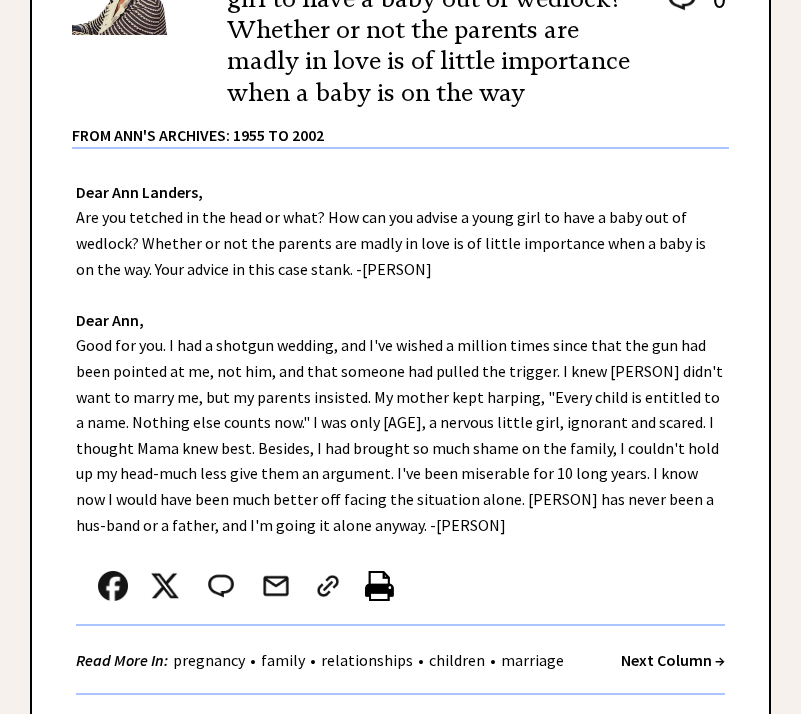 click on "Dear Ann Landers,  Are you tetched in the head or what? How can you advise a young girl to have a baby out of wedlock?  Whether or not the parents are madly in love is of little importance when a baby is on the way. Your advice in this case stank.  -Alabama Reader Dear Ann,   Good for you. I had a shotgun wedding, and I've wished a million times since that the gun had been pointed at me, not him, and that someone had pulled the trigger.  I knew Jack didn't want to marry me, but my parents insisted. My mother kept harping, "Every child is entitled to a name. Nothing else counts now."  I was only 17, a nervous little girl, ignorant and scared. I thought Mama knew best. Besides, I had brought so much shame on the family, I couldn't hold up my head-much less give them an argument.  I've been miserable for 10 long years. I know now I would have been much better off facing the situation alone. Jack has never been a hus-band or a father, and I'm going it alone anyway.  -Anna" at bounding box center [400, 432] 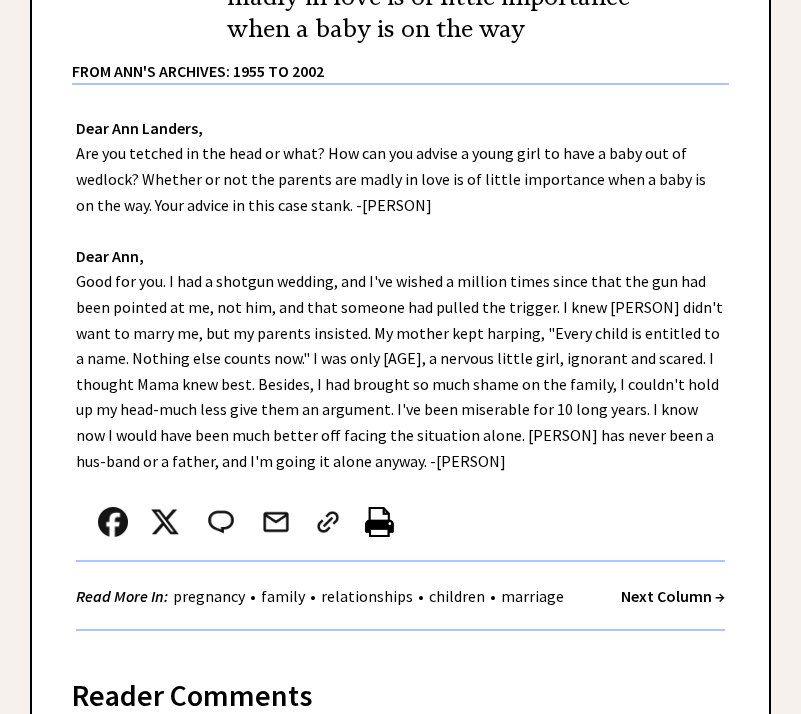 scroll, scrollTop: 600, scrollLeft: 0, axis: vertical 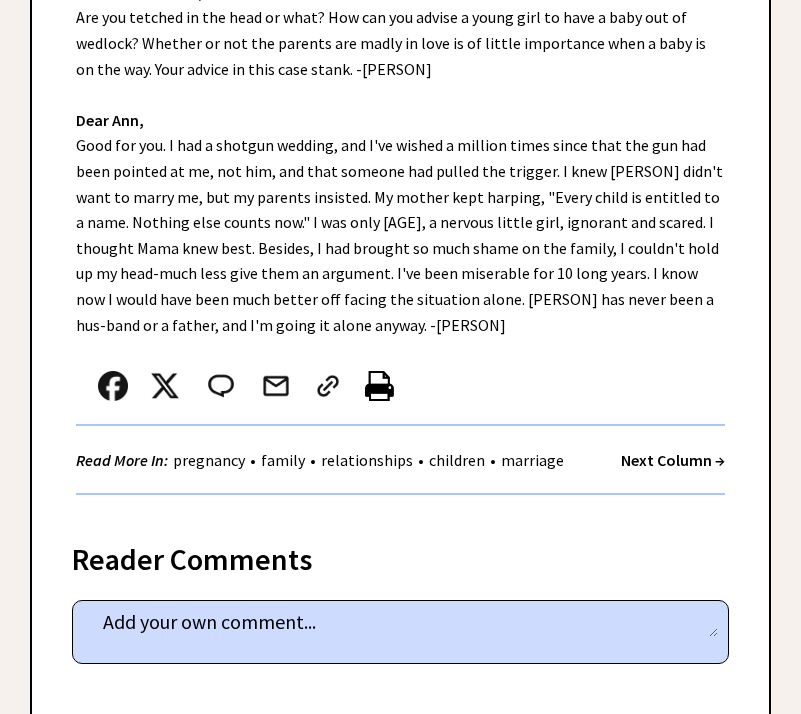 click on "Dear Ann Landers,  Are you tetched in the head or what? How can you advise a young girl to have a baby out of wedlock?  Whether or not the parents are madly in love is of little importance when a baby is on the way. Your advice in this case stank.  -Alabama Reader Dear Ann,   Good for you. I had a shotgun wedding, and I've wished a million times since that the gun had been pointed at me, not him, and that someone had pulled the trigger.  I knew Jack didn't want to marry me, but my parents insisted. My mother kept harping, "Every child is entitled to a name. Nothing else counts now."  I was only 17, a nervous little girl, ignorant and scared. I thought Mama knew best. Besides, I had brought so much shame on the family, I couldn't hold up my head-much less give them an argument.  I've been miserable for 10 long years. I know now I would have been much better off facing the situation alone. Jack has never been a hus-band or a father, and I'm going it alone anyway.  -Anna" at bounding box center (400, 232) 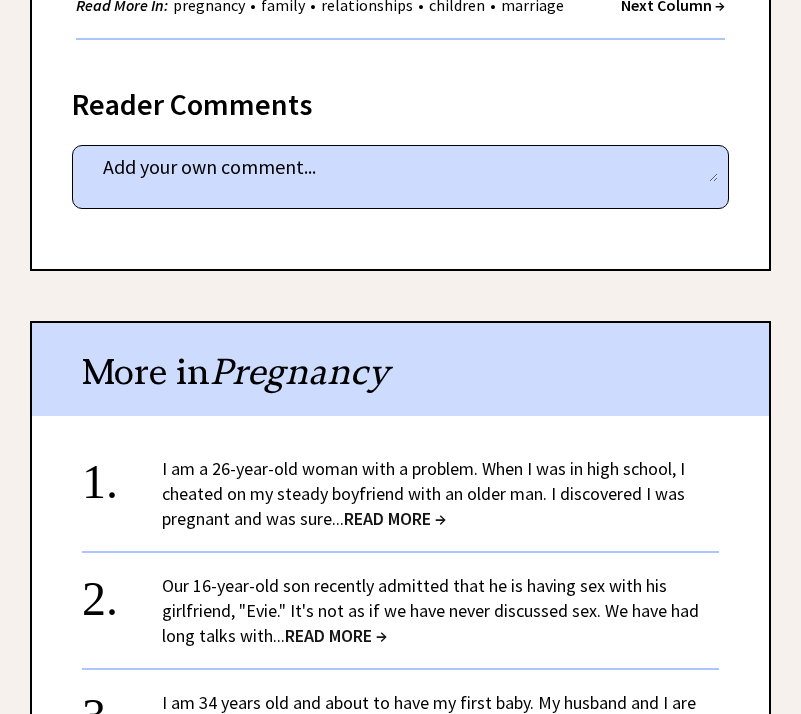 scroll, scrollTop: 1200, scrollLeft: 0, axis: vertical 